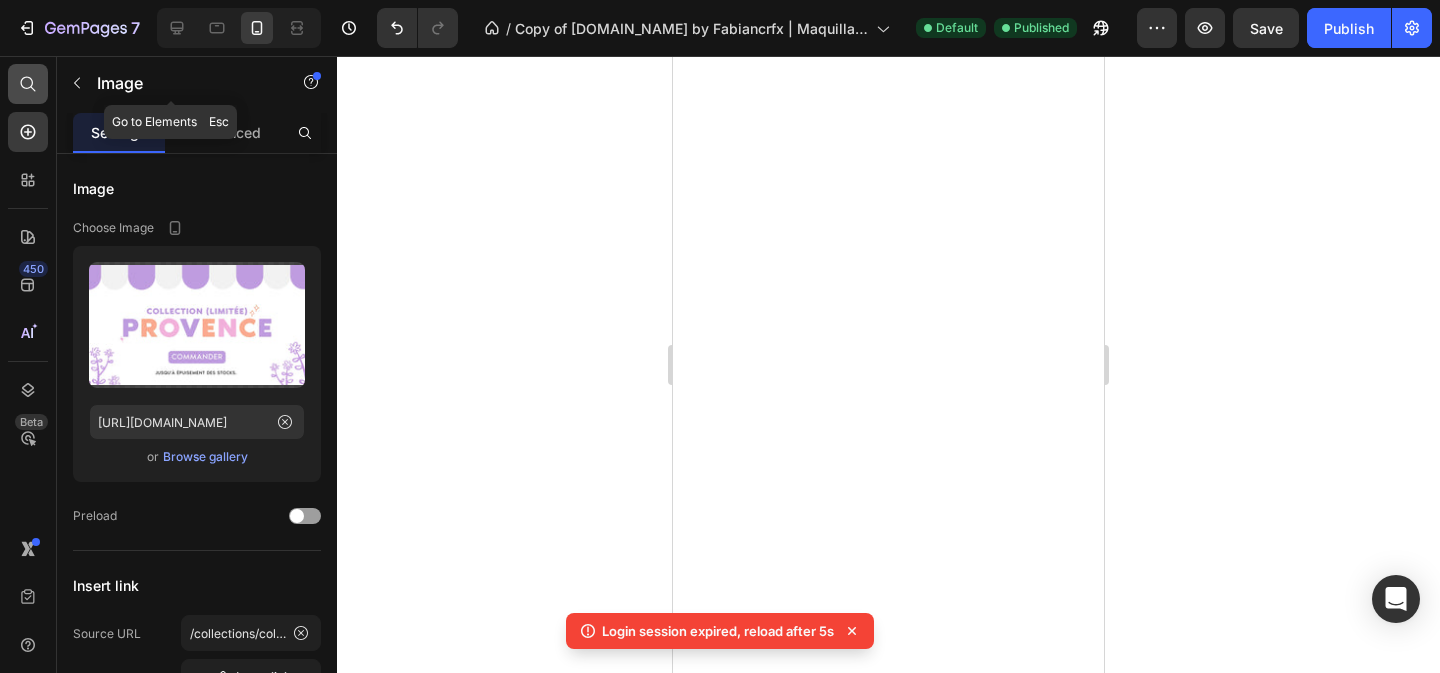scroll, scrollTop: 0, scrollLeft: 0, axis: both 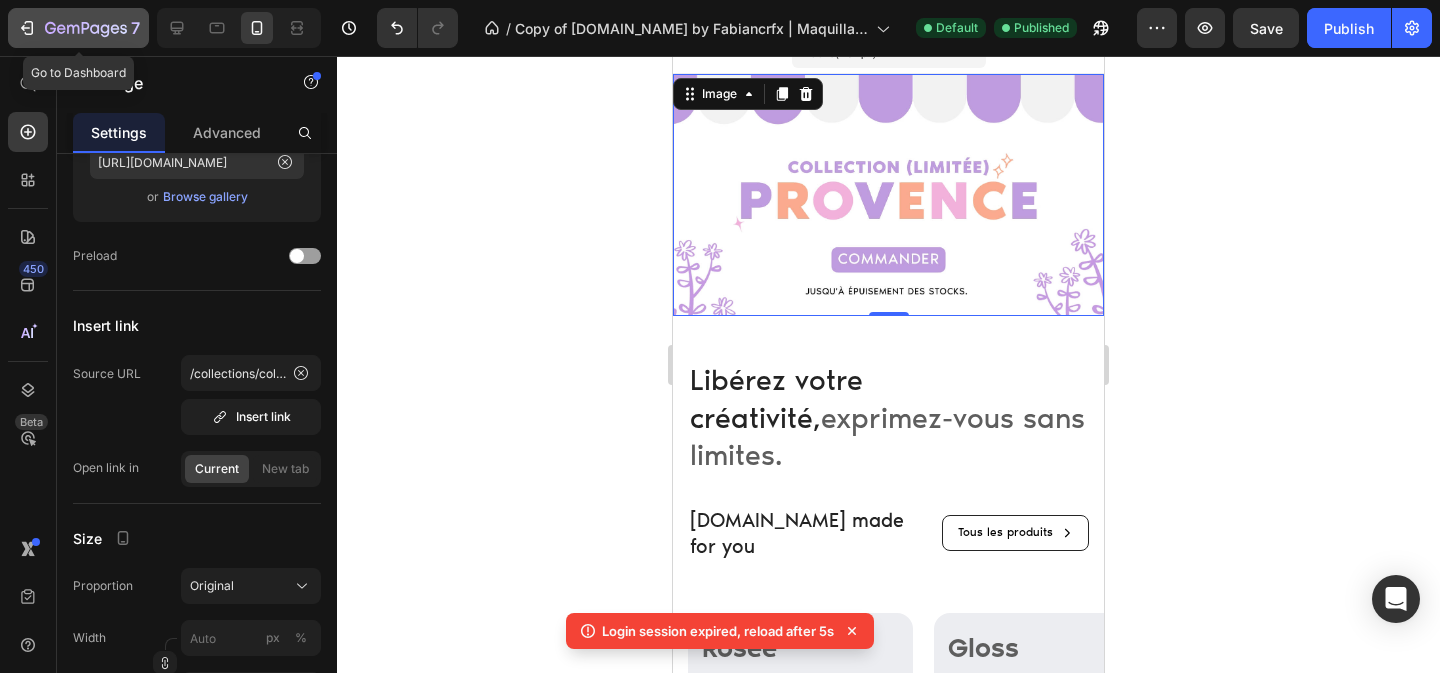 click 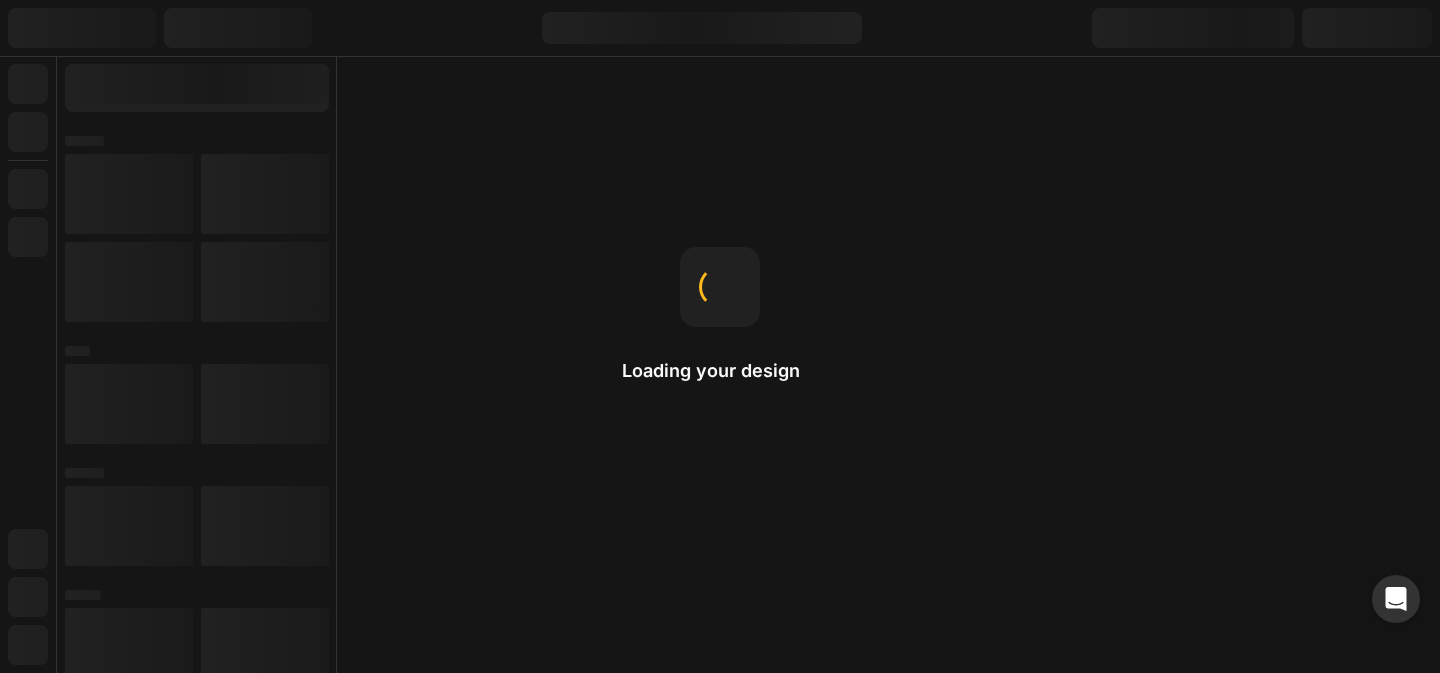 scroll, scrollTop: 0, scrollLeft: 0, axis: both 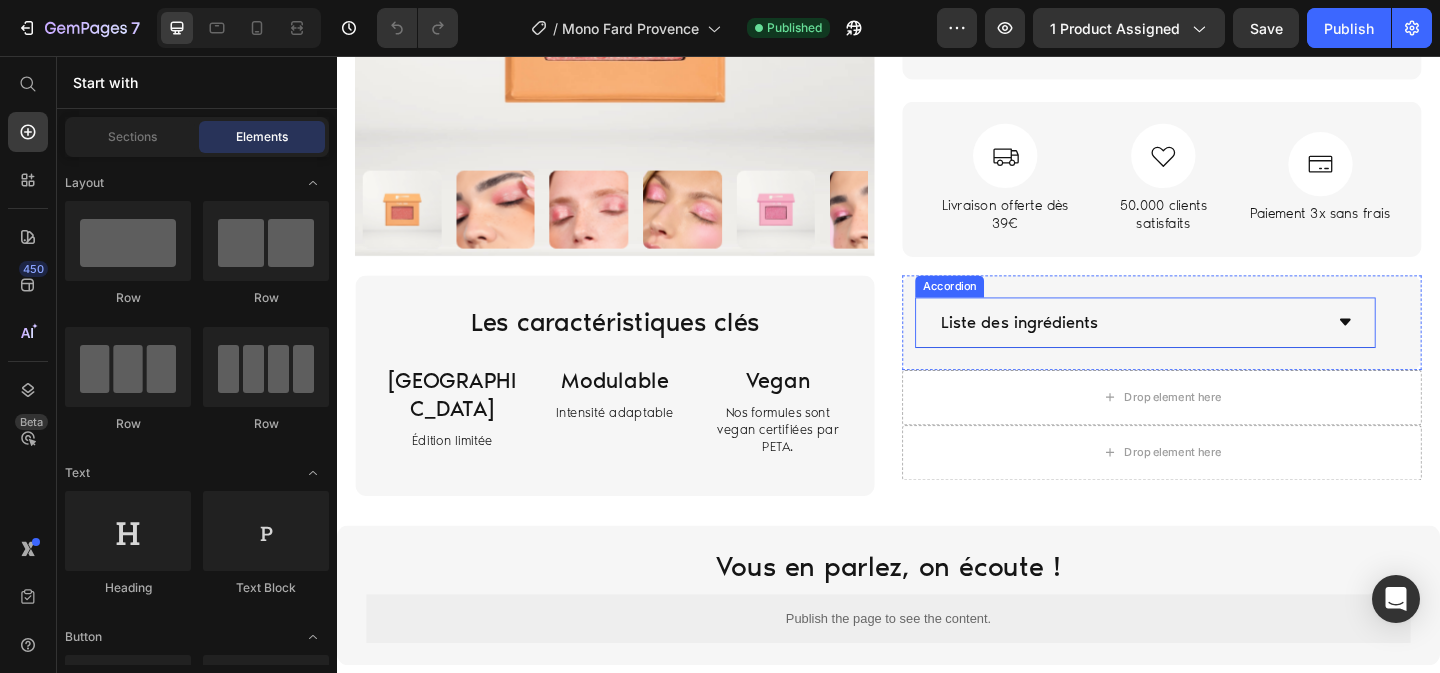 click on "Liste des ingrédients" at bounding box center (1216, 346) 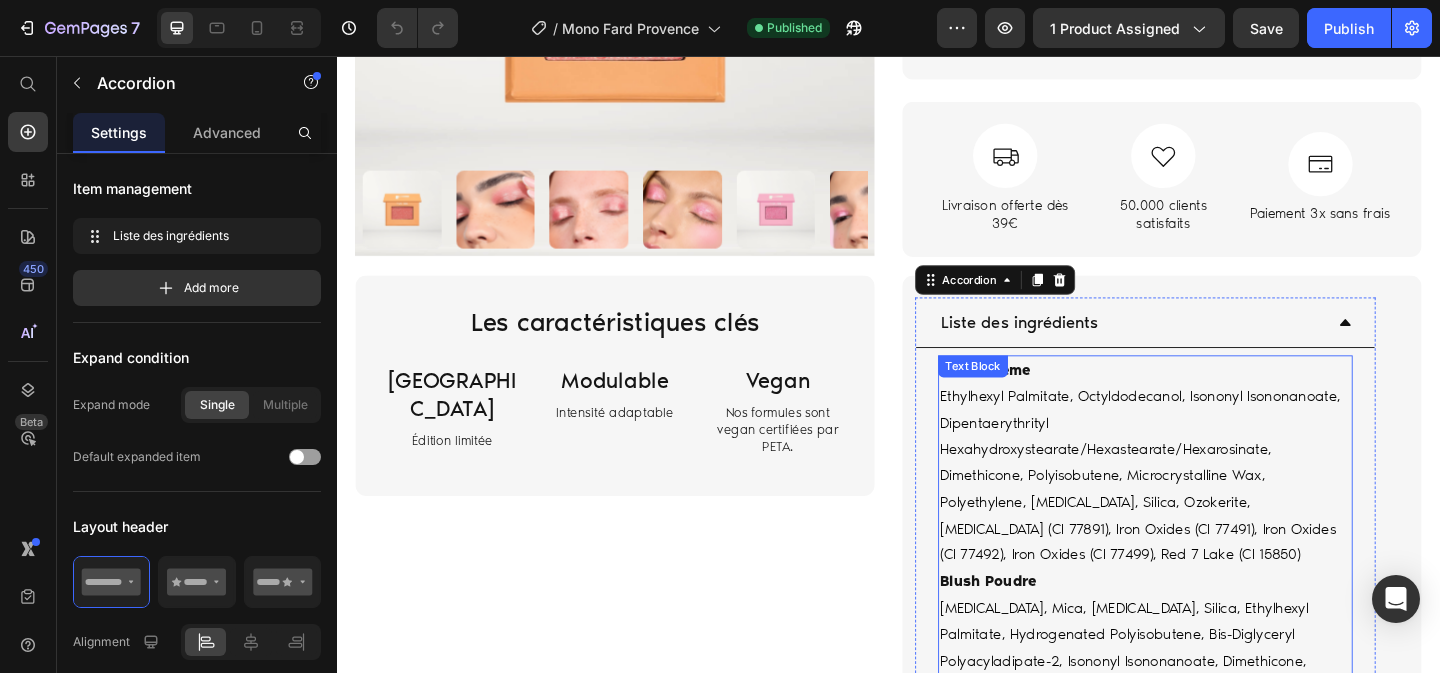 click on "Ethylhexyl Palmitate, Octyldodecanol, Isononyl Isononanoate, Dipentaerythrityl Hexahydroxystearate/Hexastearate/Hexarosinate, Dimethicone, Polyisobutene, Microcrystalline Wax, Polyethylene, Talc, Silica, Ozokerite, Titanium Dioxide (CI 77891), Iron Oxides (CI 77491), Iron Oxides (CI 77492), Iron Oxides (CI 77499), Red 7 Lake (CI 15850)" at bounding box center [1211, 513] 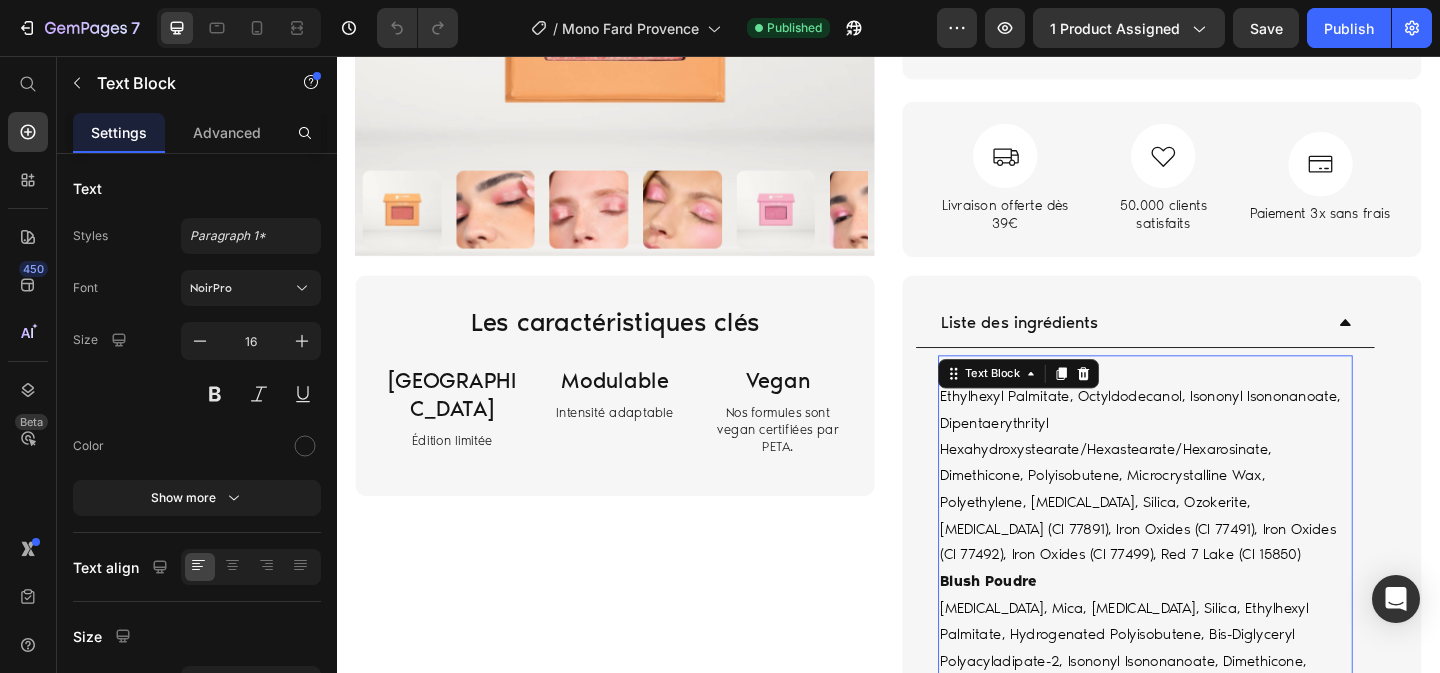 click on "Ethylhexyl Palmitate, Octyldodecanol, Isononyl Isononanoate, Dipentaerythrityl Hexahydroxystearate/Hexastearate/Hexarosinate, Dimethicone, Polyisobutene, Microcrystalline Wax, Polyethylene, Talc, Silica, Ozokerite, Titanium Dioxide (CI 77891), Iron Oxides (CI 77491), Iron Oxides (CI 77492), Iron Oxides (CI 77499), Red 7 Lake (CI 15850)" at bounding box center (1216, 514) 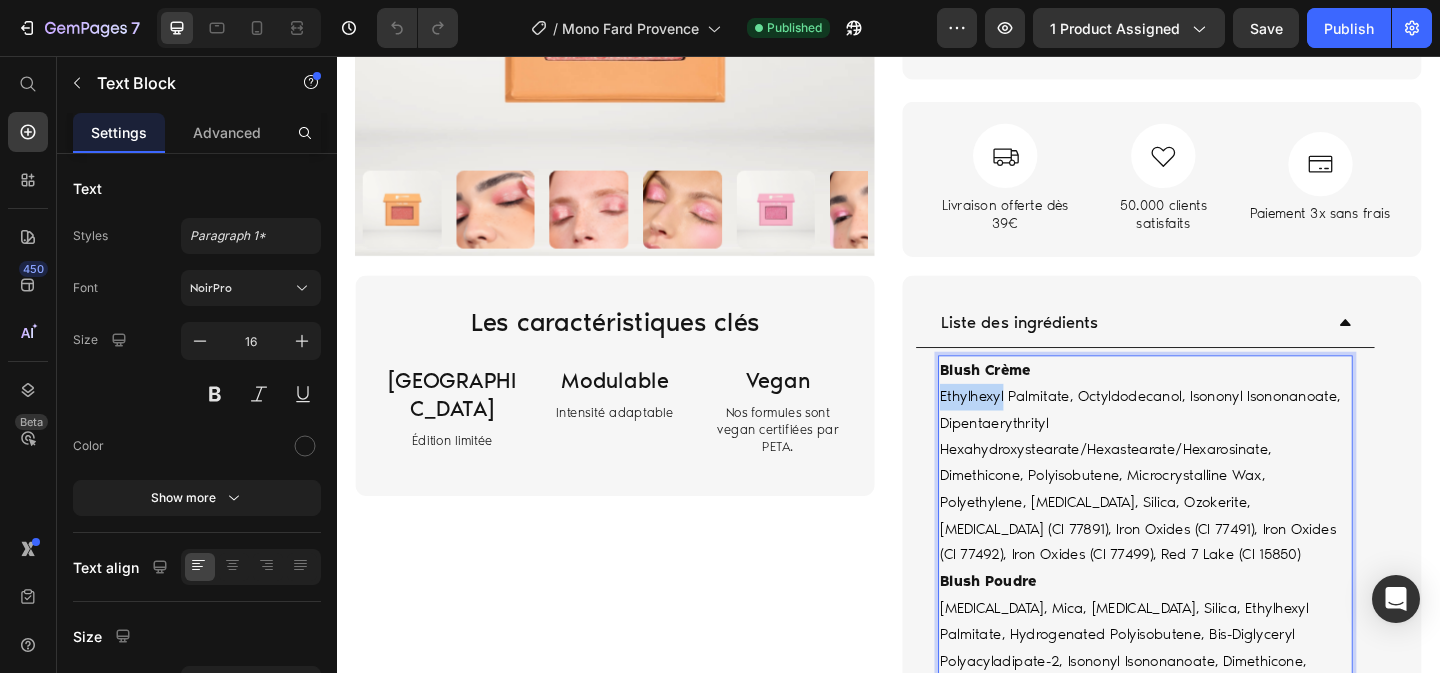 click on "Ethylhexyl Palmitate, Octyldodecanol, Isononyl Isononanoate, Dipentaerythrityl Hexahydroxystearate/Hexastearate/Hexarosinate, Dimethicone, Polyisobutene, Microcrystalline Wax, Polyethylene, Talc, Silica, Ozokerite, Titanium Dioxide (CI 77891), Iron Oxides (CI 77491), Iron Oxides (CI 77492), Iron Oxides (CI 77499), Red 7 Lake (CI 15850)" at bounding box center (1216, 514) 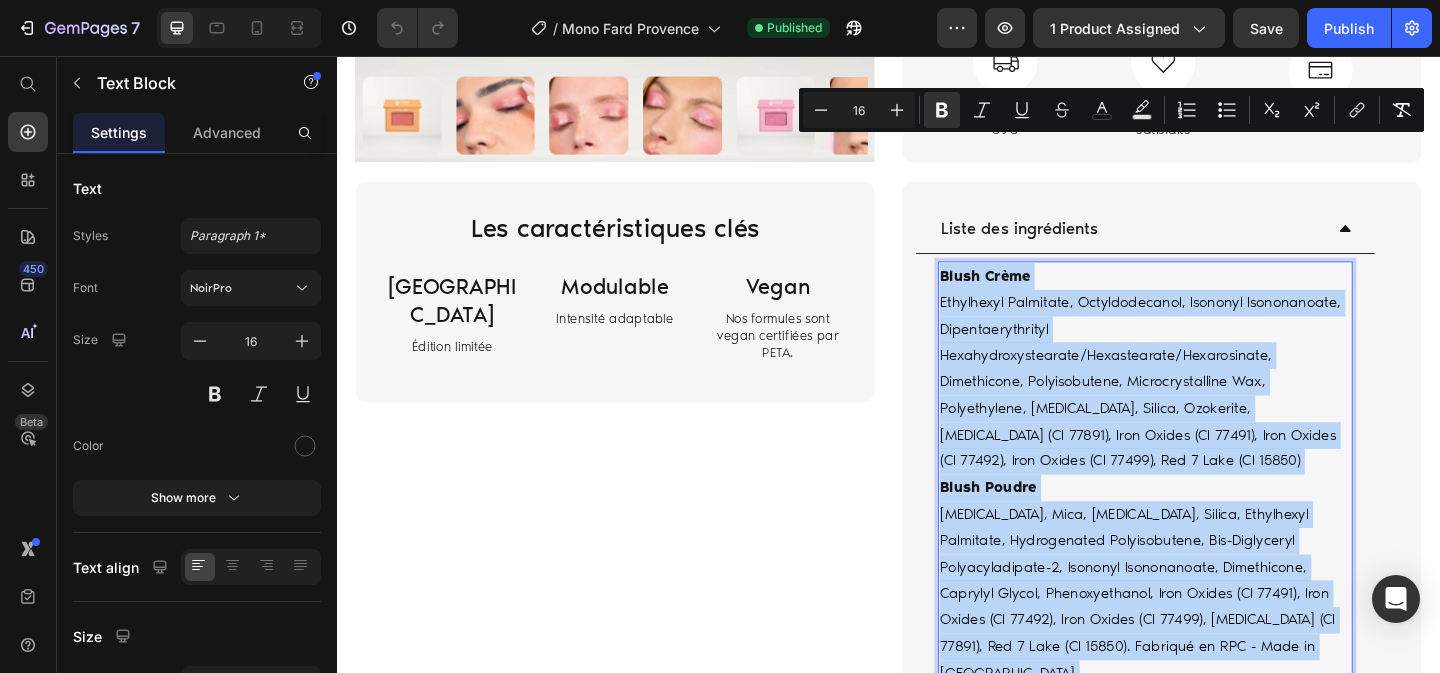 scroll, scrollTop: 1021, scrollLeft: 0, axis: vertical 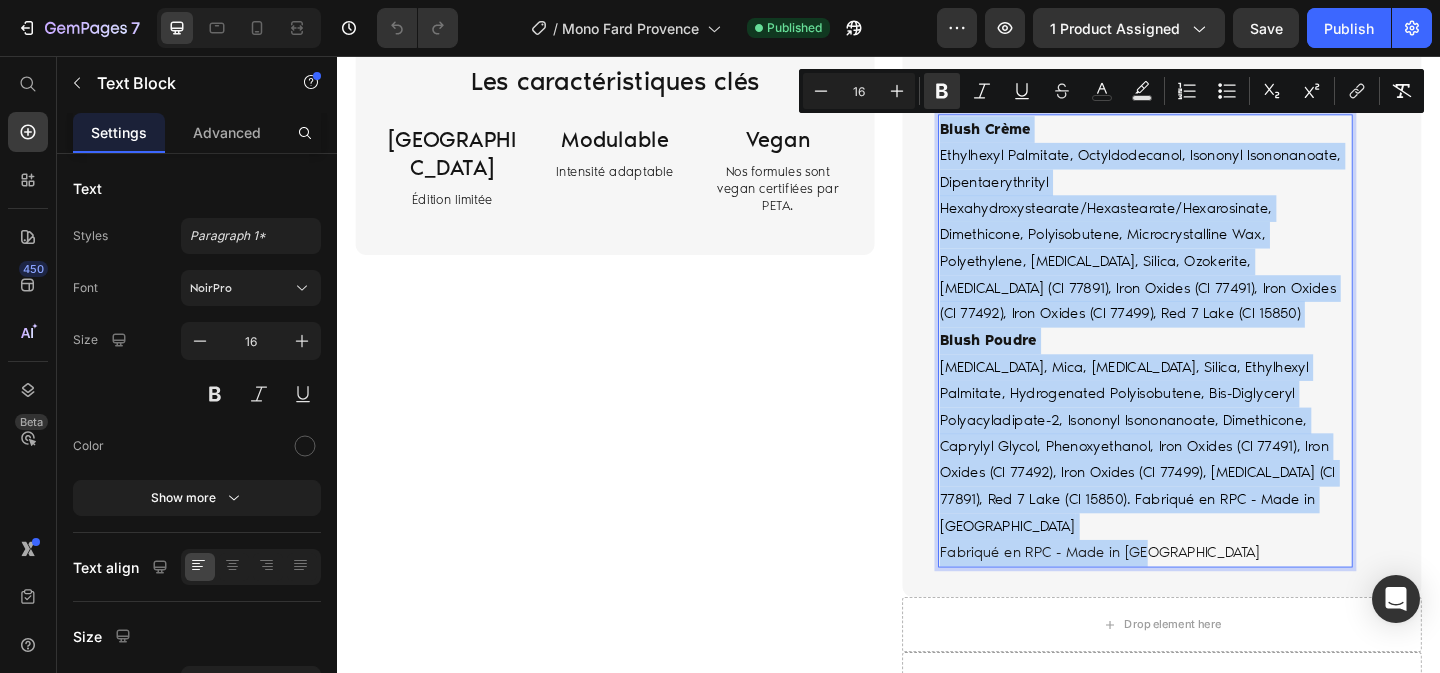 click on "Talc, Mica, Magnesium Stearate, Silica, Ethylhexyl Palmitate, Hydrogenated Polyisobutene, Bis-Diglyceryl Polyacyladipate-2, Isononyl Isononanoate, Dimethicone, Caprylyl Glycol, Phenoxyethanol, Iron Oxides (CI 77491), Iron Oxides (CI 77492), Iron Oxides (CI 77499), Titanium Dioxide (CI 77891), Red 7 Lake (CI 15850). Fabriqué en RPC - Made in PRC Fabriqué en RPC - Made in PRC" at bounding box center [1216, 495] 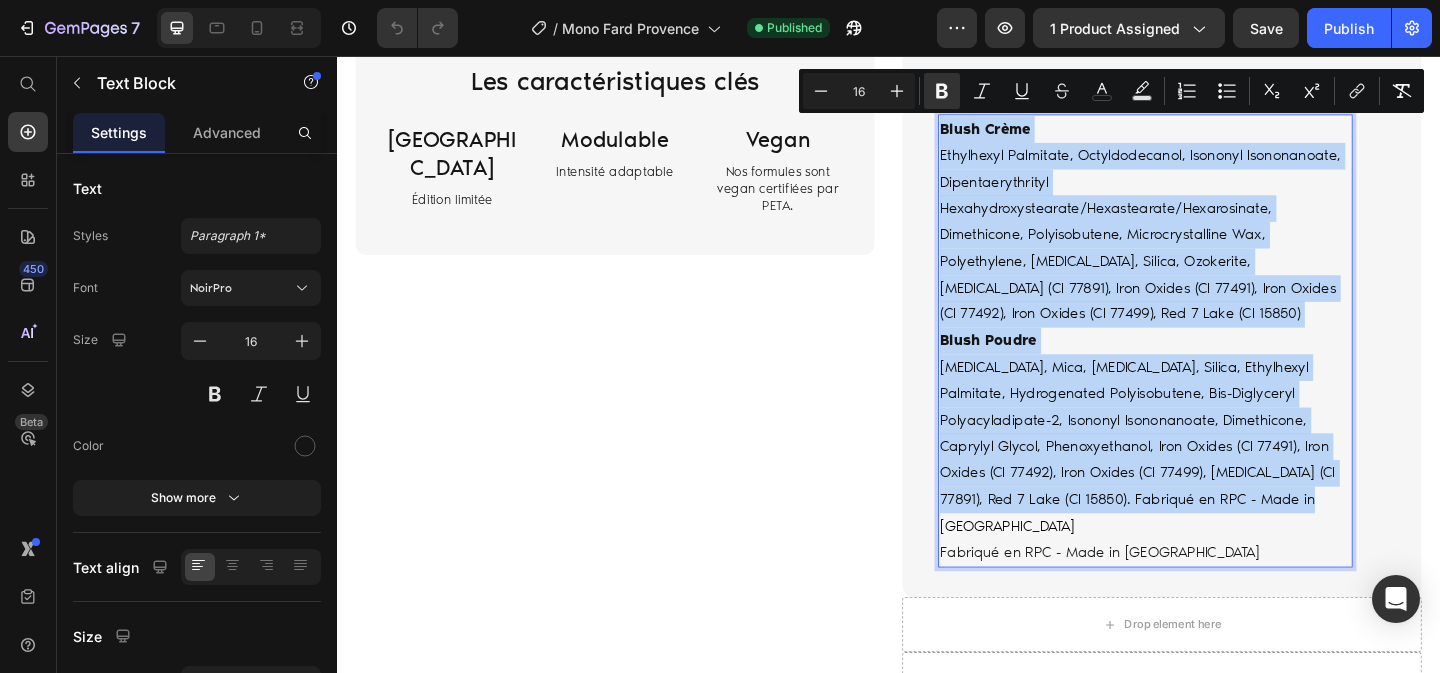 drag, startPoint x: 1299, startPoint y: 535, endPoint x: 995, endPoint y: 146, distance: 493.69727 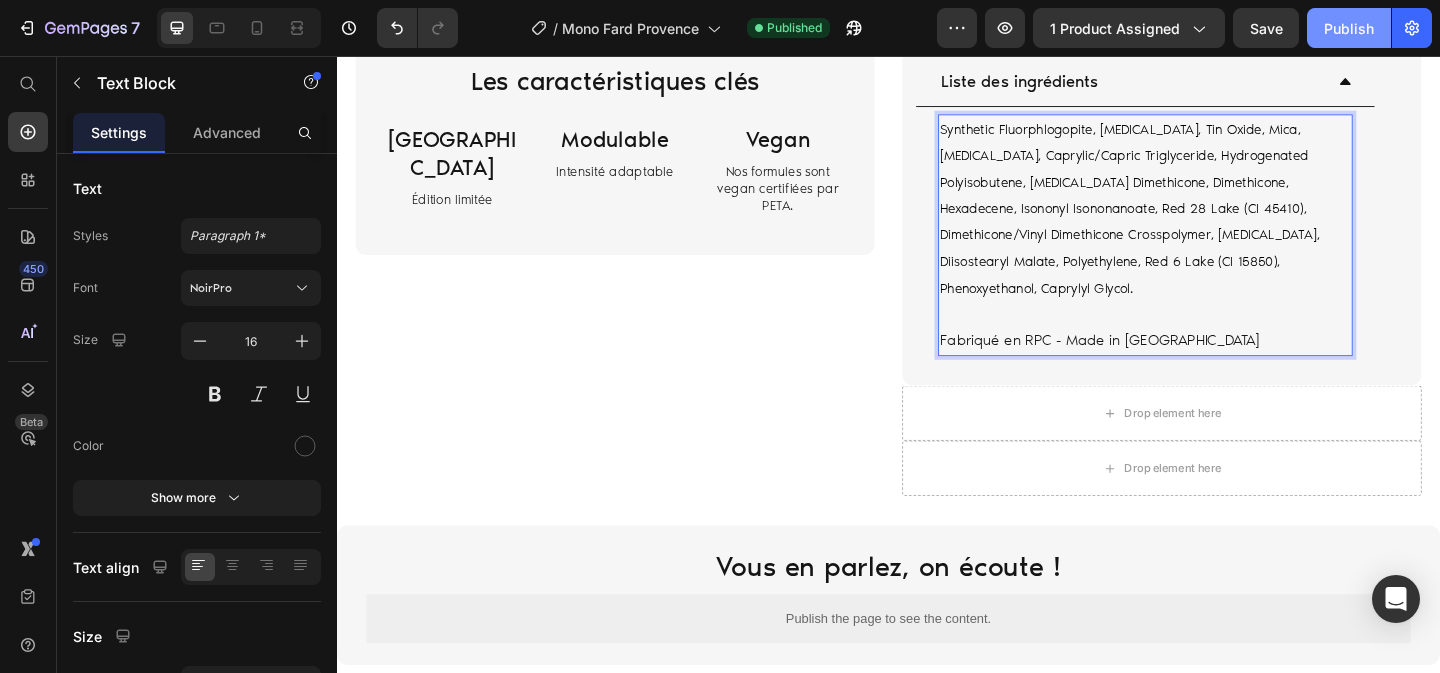 click on "Publish" at bounding box center (1349, 28) 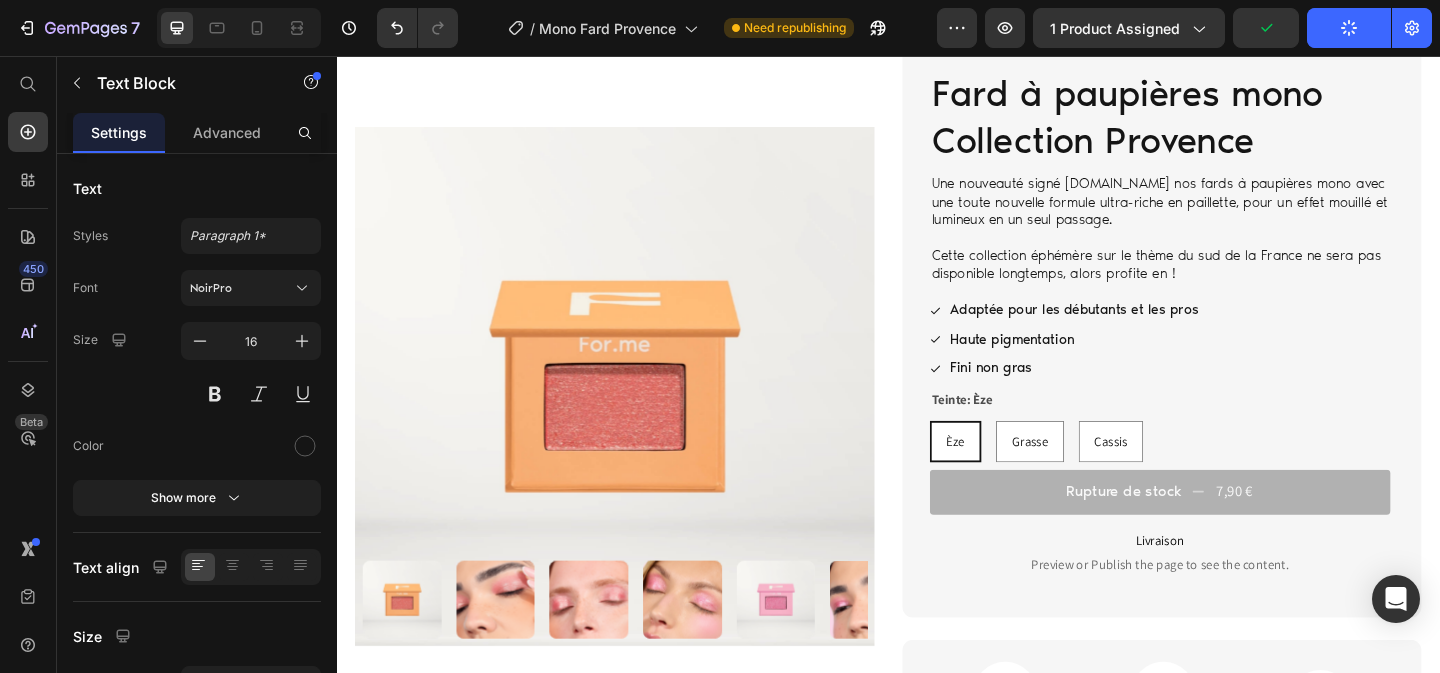 scroll, scrollTop: 0, scrollLeft: 0, axis: both 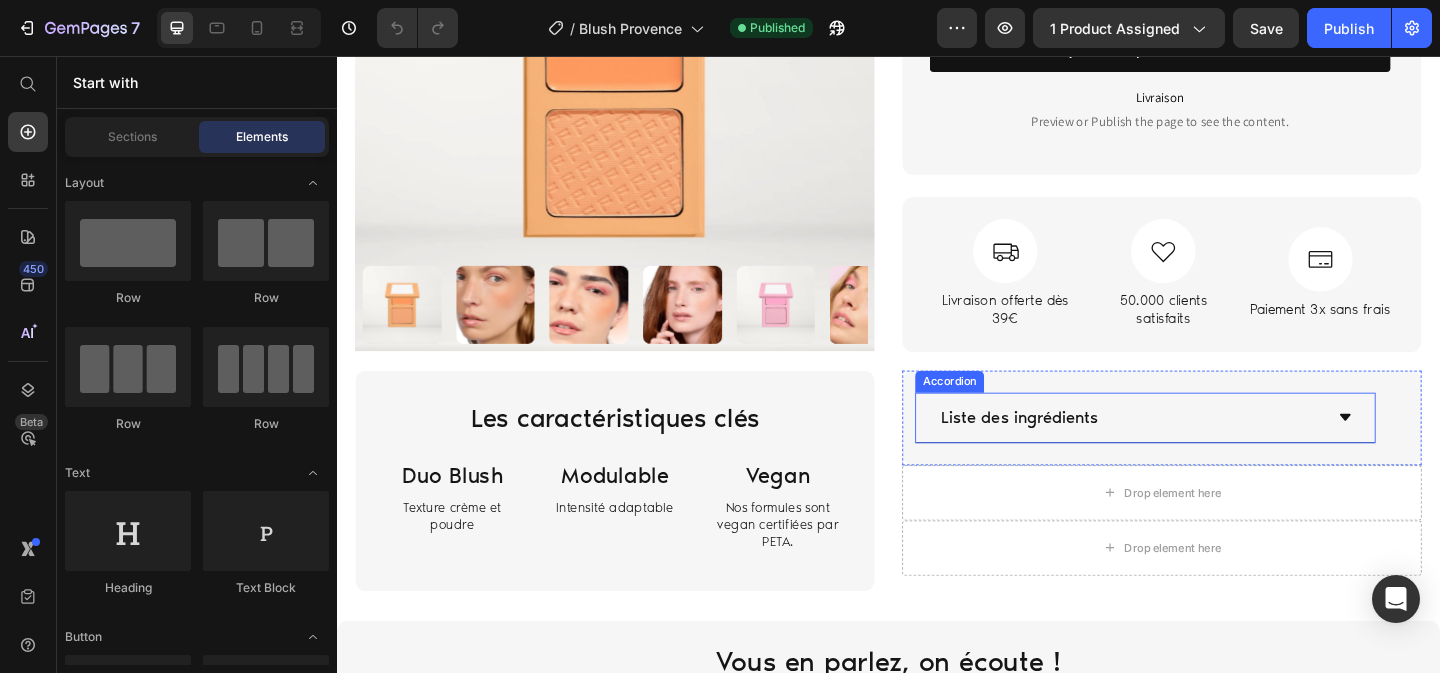 click 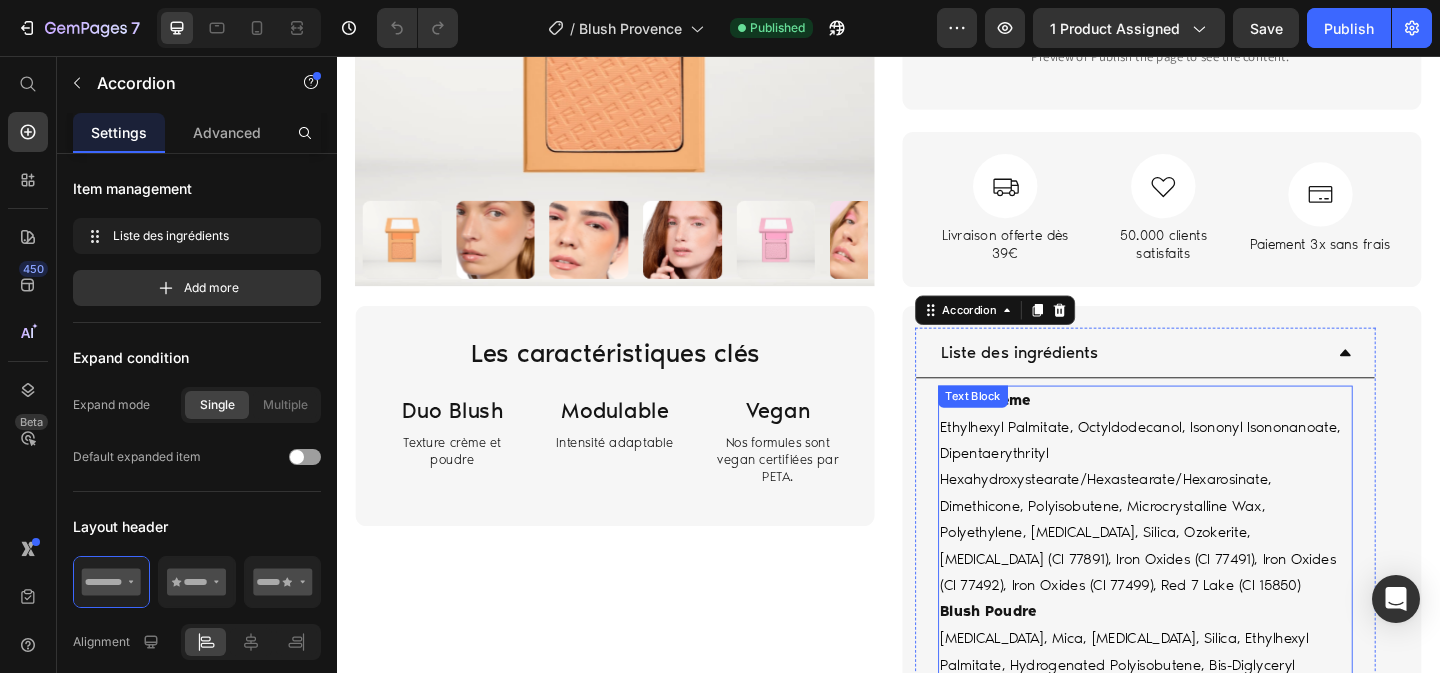 scroll, scrollTop: 735, scrollLeft: 0, axis: vertical 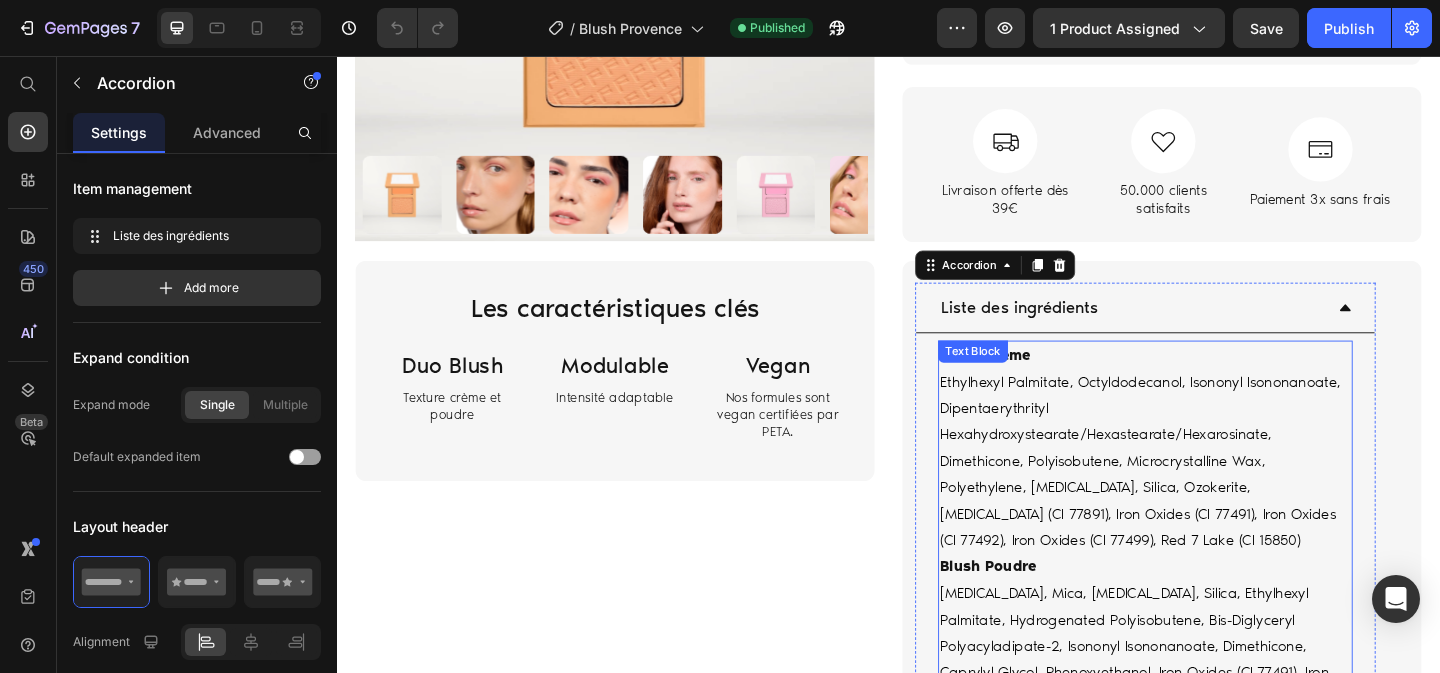 click on "Ethylhexyl Palmitate, Octyldodecanol, Isononyl Isononanoate, Dipentaerythrityl Hexahydroxystearate/Hexastearate/Hexarosinate, Dimethicone, Polyisobutene, Microcrystalline Wax, Polyethylene, Talc, Silica, Ozokerite, Titanium Dioxide (CI 77891), Iron Oxides (CI 77491), Iron Oxides (CI 77492), Iron Oxides (CI 77499), Red 7 Lake (CI 15850)" at bounding box center [1211, 496] 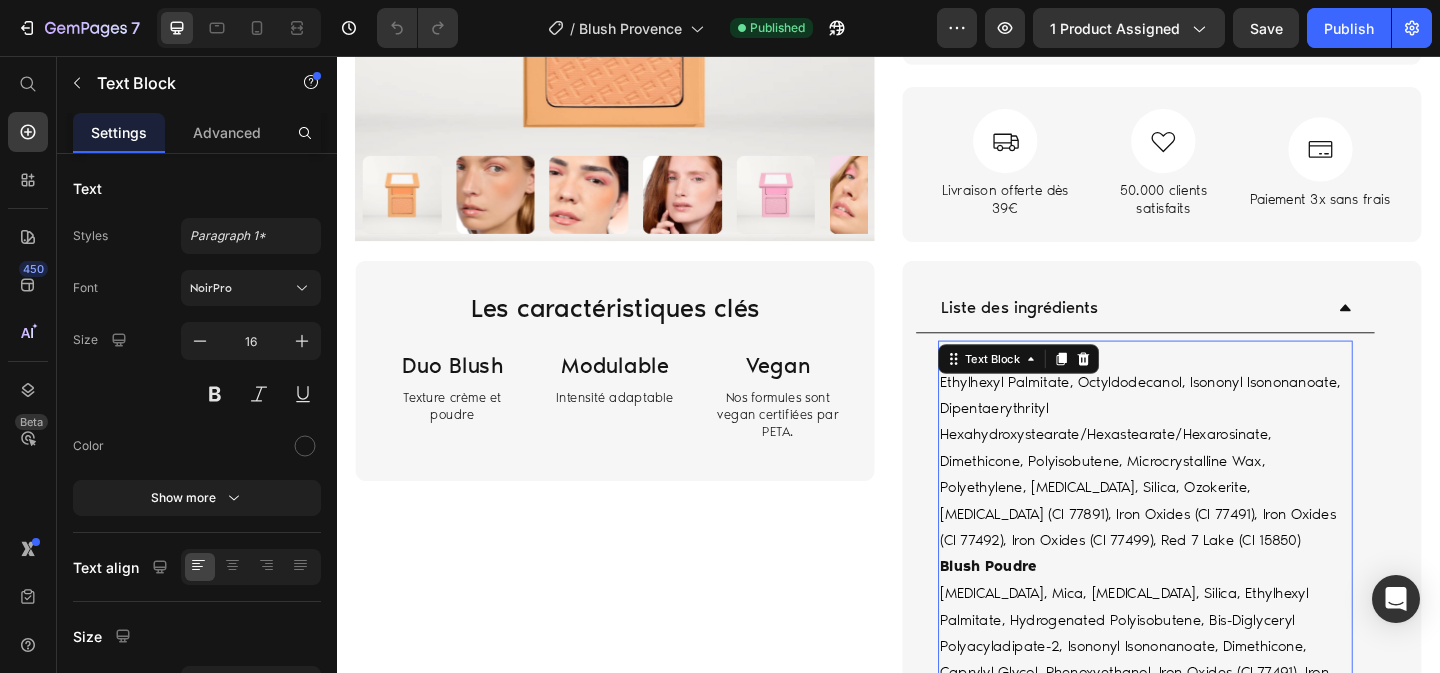 click on "Ethylhexyl Palmitate, Octyldodecanol, Isononyl Isononanoate, Dipentaerythrityl Hexahydroxystearate/Hexastearate/Hexarosinate, Dimethicone, Polyisobutene, Microcrystalline Wax, Polyethylene, Talc, Silica, Ozokerite, Titanium Dioxide (CI 77891), Iron Oxides (CI 77491), Iron Oxides (CI 77492), Iron Oxides (CI 77499), Red 7 Lake (CI 15850)" at bounding box center [1216, 497] 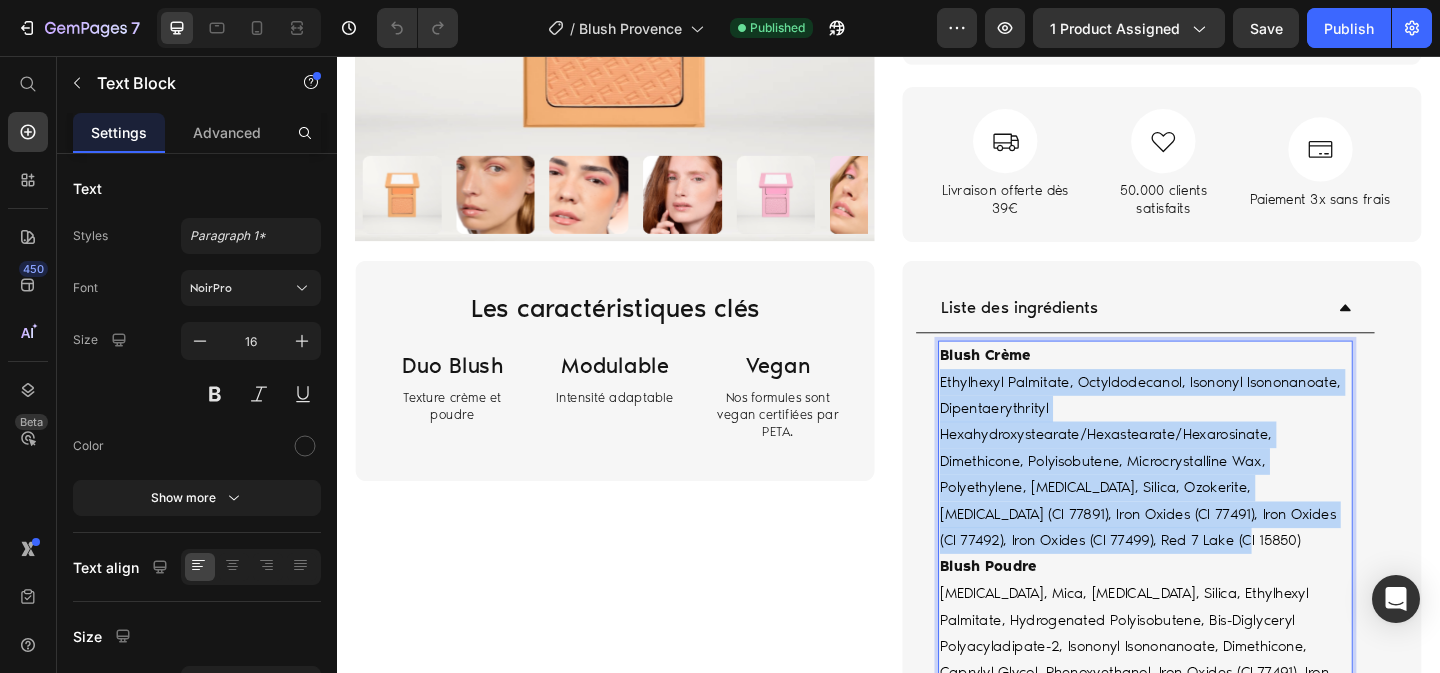 click on "Ethylhexyl Palmitate, Octyldodecanol, Isononyl Isononanoate, Dipentaerythrityl Hexahydroxystearate/Hexastearate/Hexarosinate, Dimethicone, Polyisobutene, Microcrystalline Wax, Polyethylene, Talc, Silica, Ozokerite, Titanium Dioxide (CI 77891), Iron Oxides (CI 77491), Iron Oxides (CI 77492), Iron Oxides (CI 77499), Red 7 Lake (CI 15850)" at bounding box center [1216, 497] 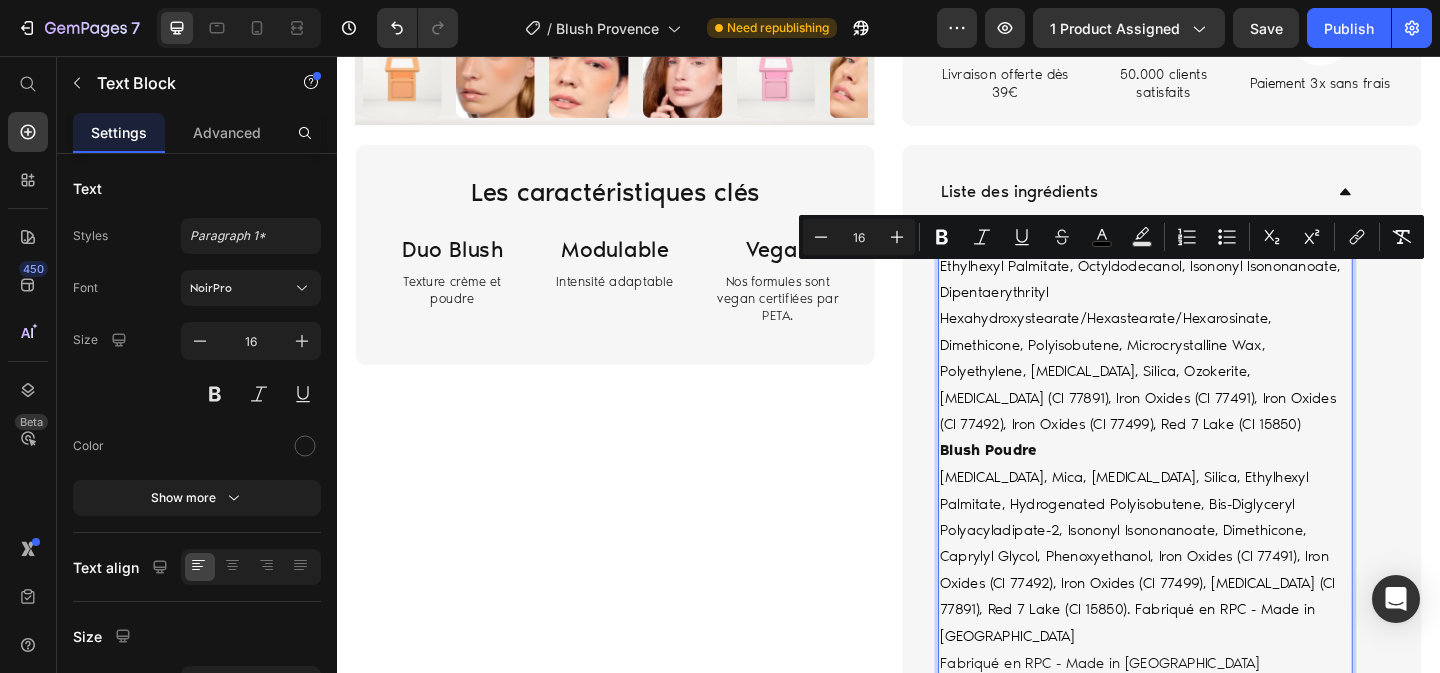 scroll, scrollTop: 871, scrollLeft: 0, axis: vertical 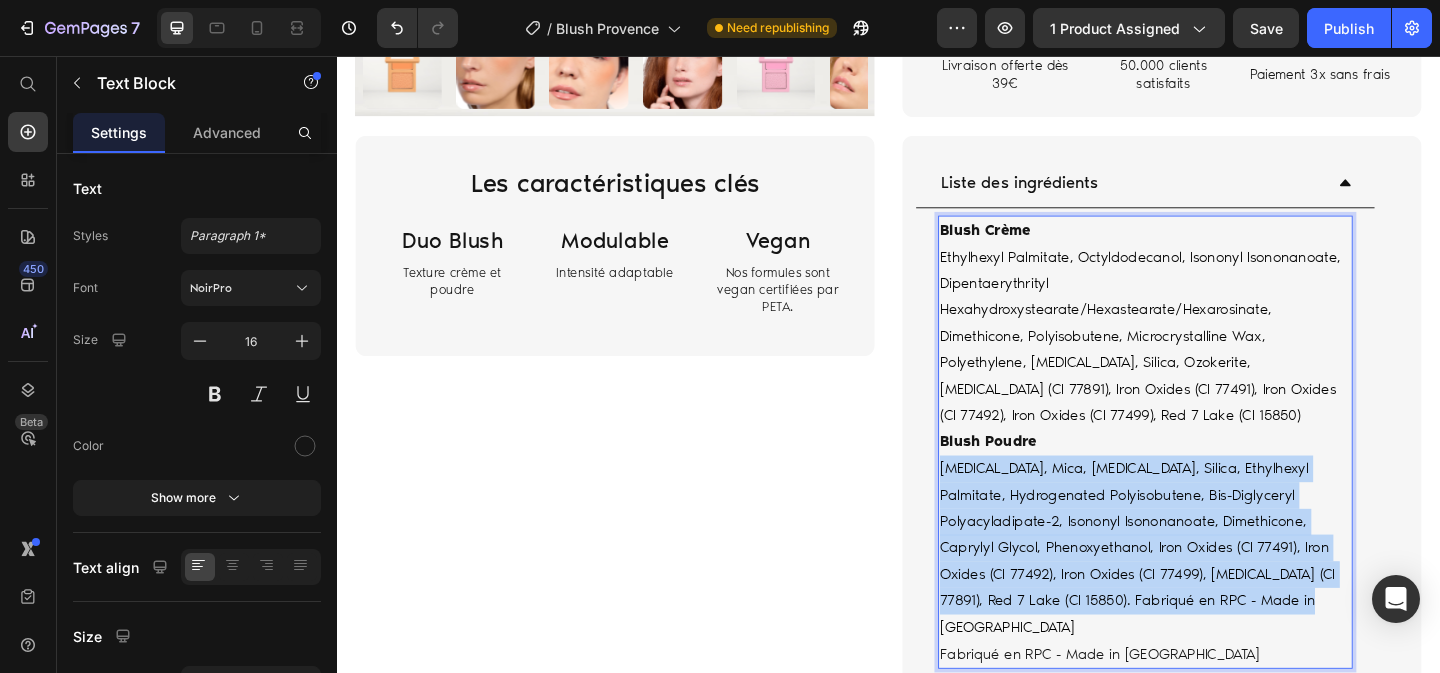 drag, startPoint x: 994, startPoint y: 504, endPoint x: 1299, endPoint y: 652, distance: 339.0118 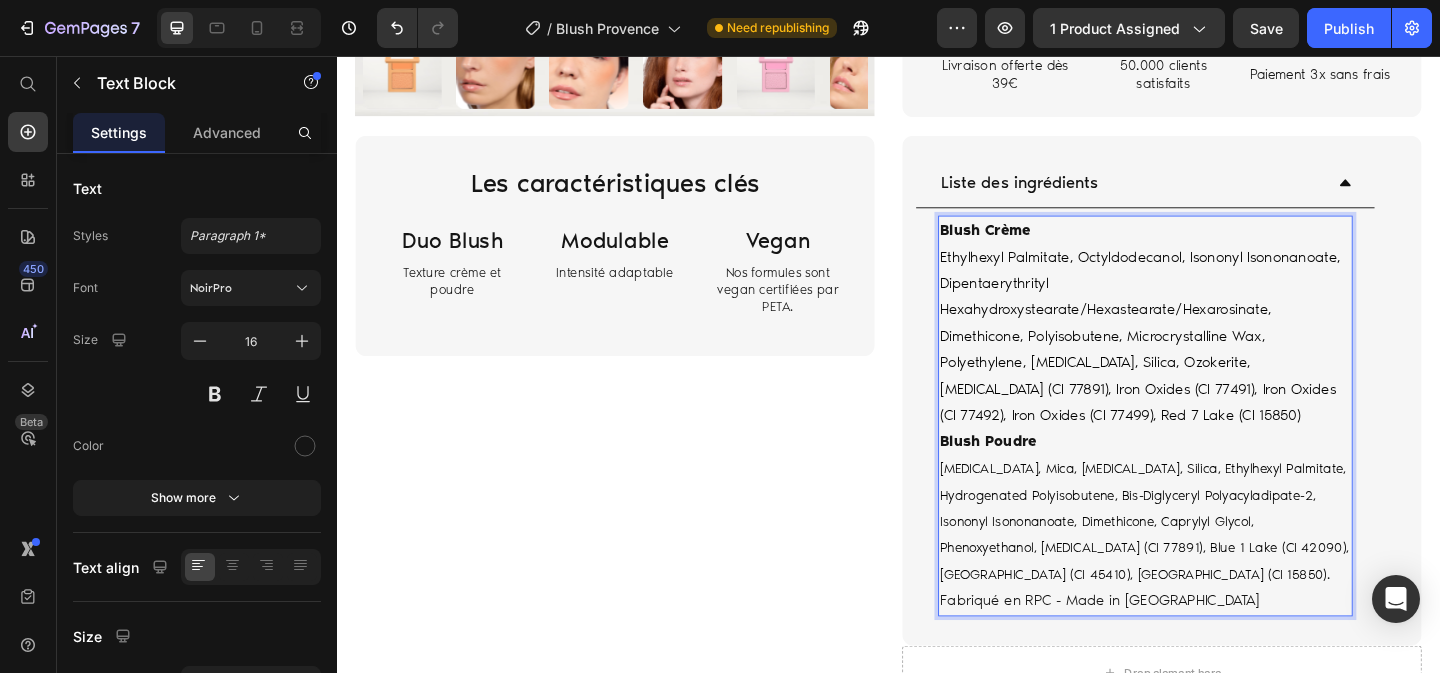 scroll, scrollTop: 7, scrollLeft: 0, axis: vertical 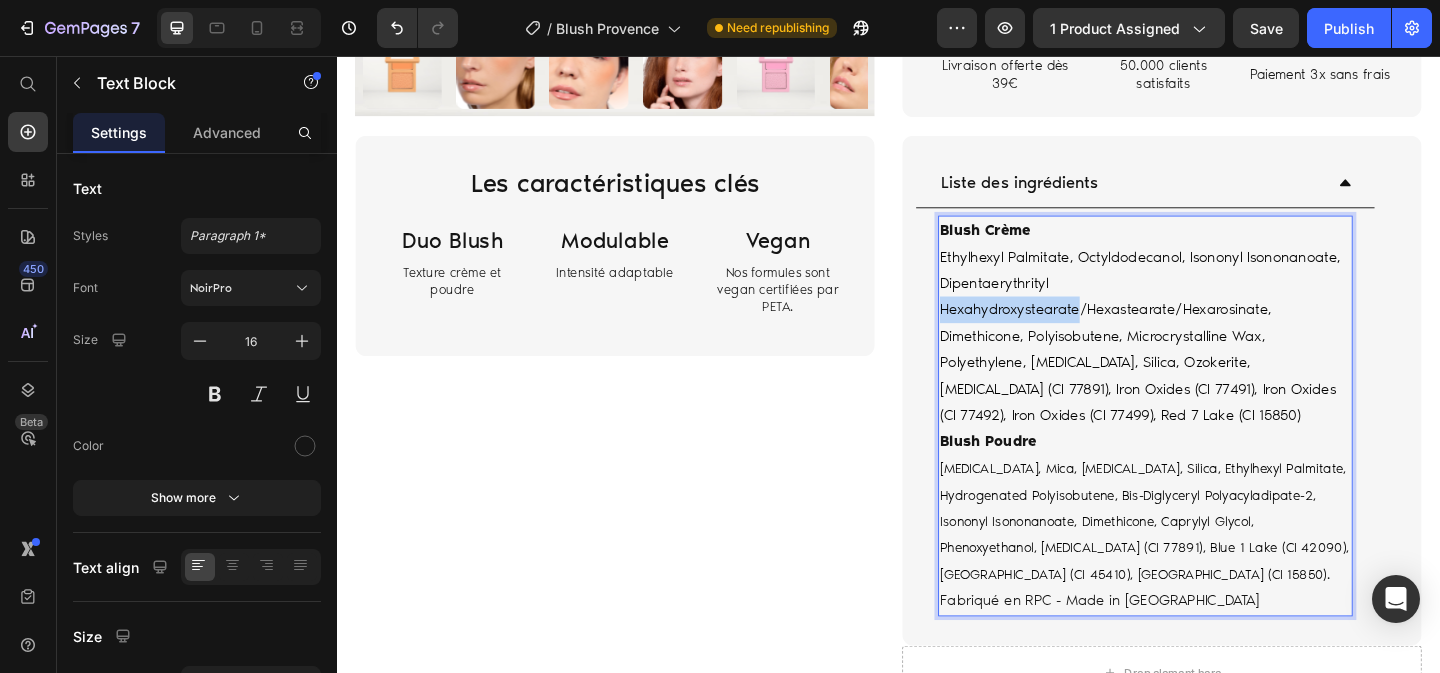 click on "Ethylhexyl Palmitate, Octyldodecanol, Isononyl Isononanoate, Dipentaerythrityl Hexahydroxystearate/Hexastearate/Hexarosinate, Dimethicone, Polyisobutene, Microcrystalline Wax, Polyethylene, Talc, Silica, Ozokerite, Titanium Dioxide (CI 77891), Iron Oxides (CI 77491), Iron Oxides (CI 77492), Iron Oxides (CI 77499), Red 7 Lake (CI 15850)" at bounding box center [1211, 360] 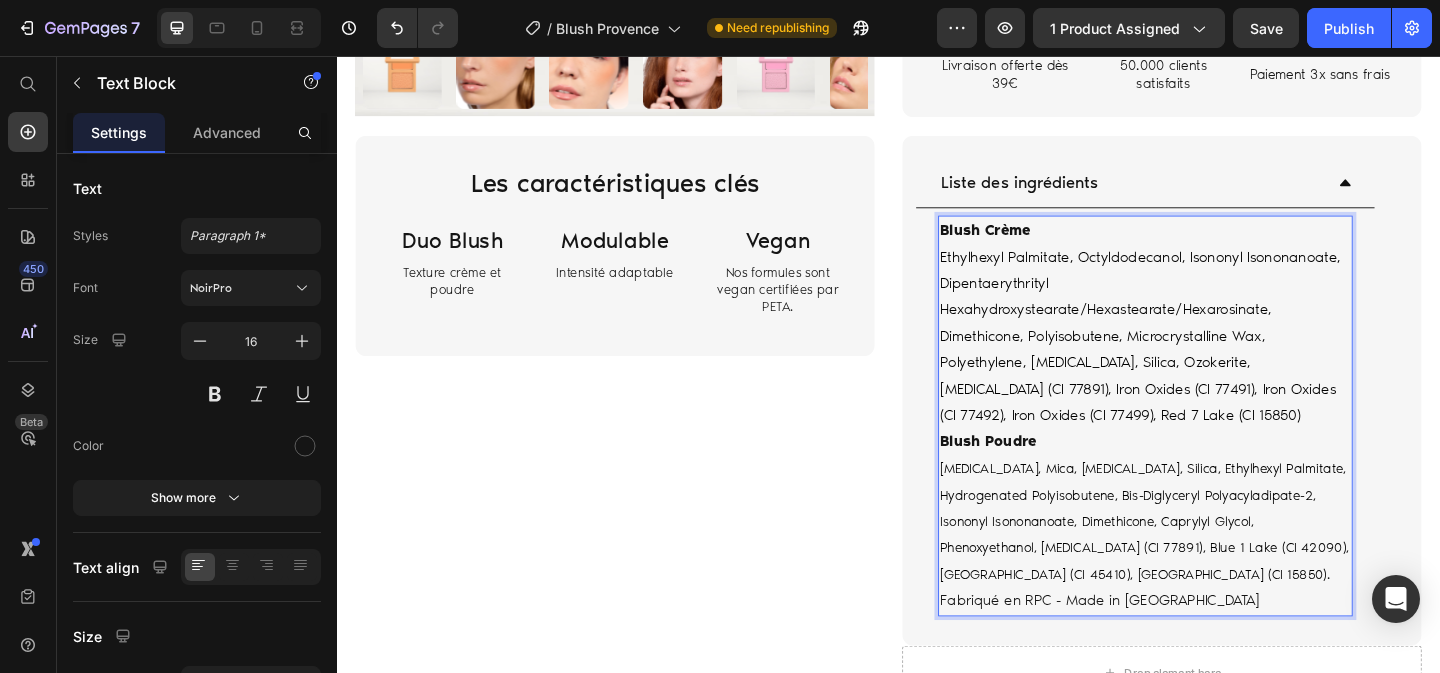 click on "Ethylhexyl Palmitate, Octyldodecanol, Isononyl Isononanoate, Dipentaerythrityl Hexahydroxystearate/Hexastearate/Hexarosinate, Dimethicone, Polyisobutene, Microcrystalline Wax, Polyethylene, Talc, Silica, Ozokerite, Titanium Dioxide (CI 77891), Iron Oxides (CI 77491), Iron Oxides (CI 77492), Iron Oxides (CI 77499), Red 7 Lake (CI 15850)" at bounding box center [1211, 360] 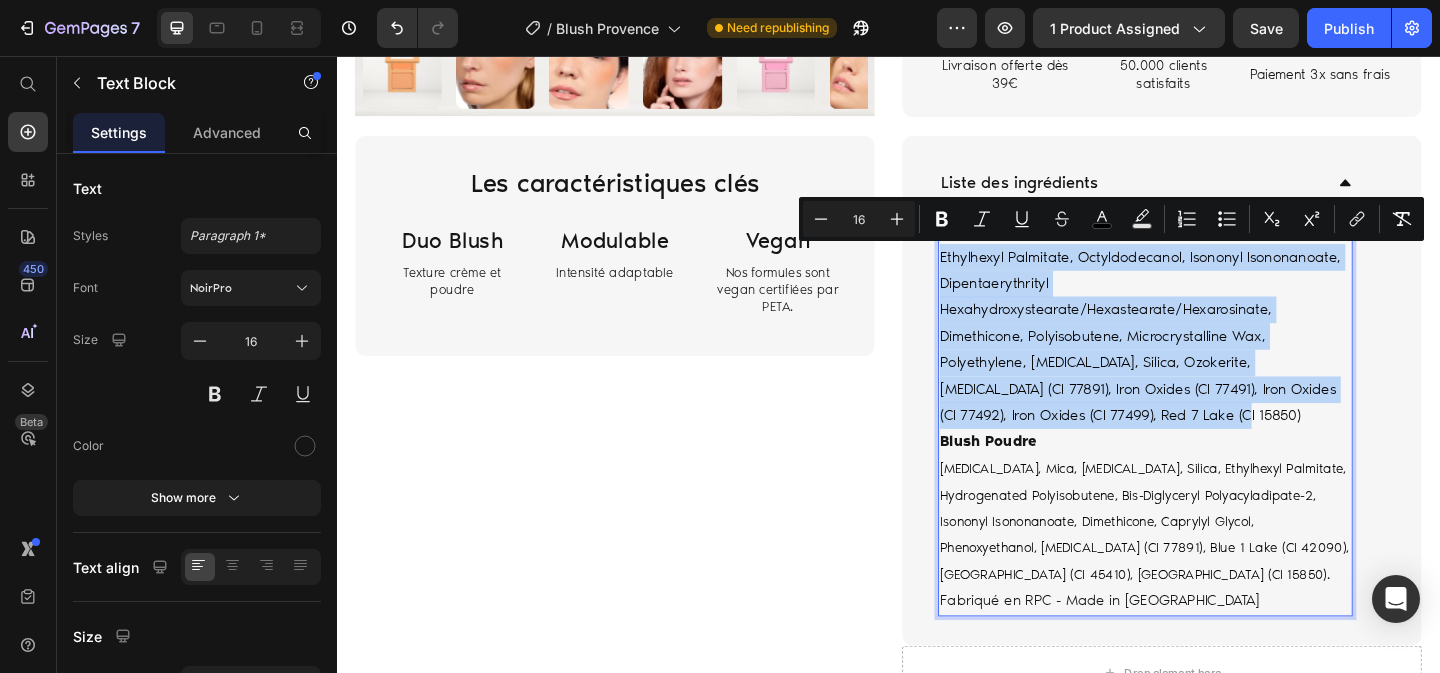 drag, startPoint x: 1123, startPoint y: 443, endPoint x: 994, endPoint y: 279, distance: 208.65521 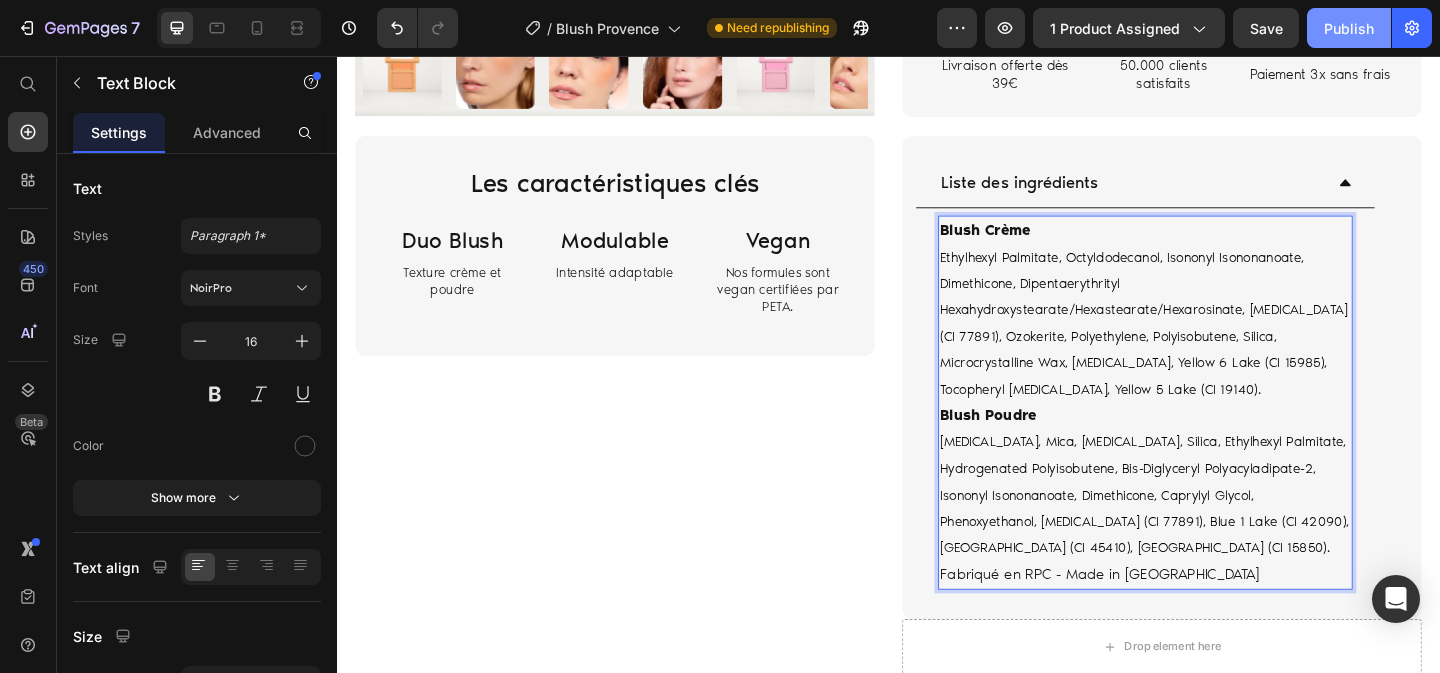 click on "Publish" at bounding box center [1349, 28] 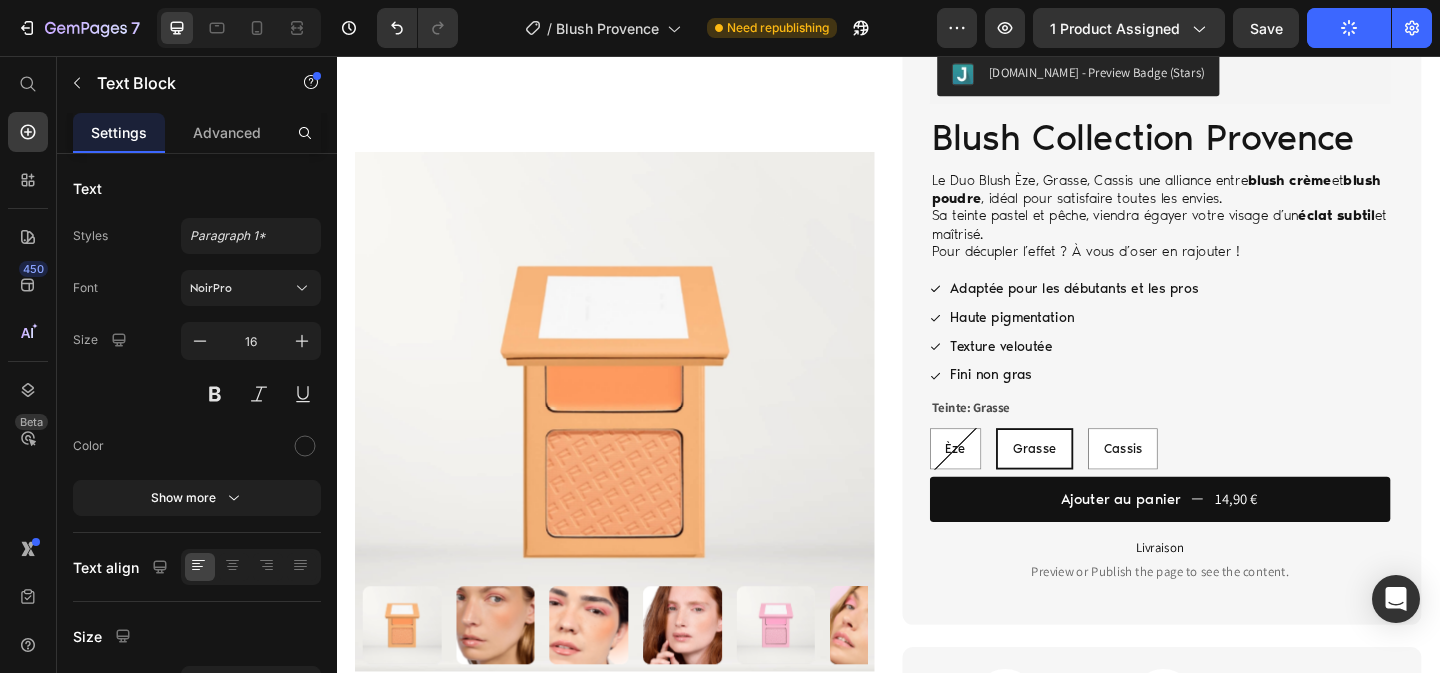 scroll, scrollTop: 0, scrollLeft: 0, axis: both 